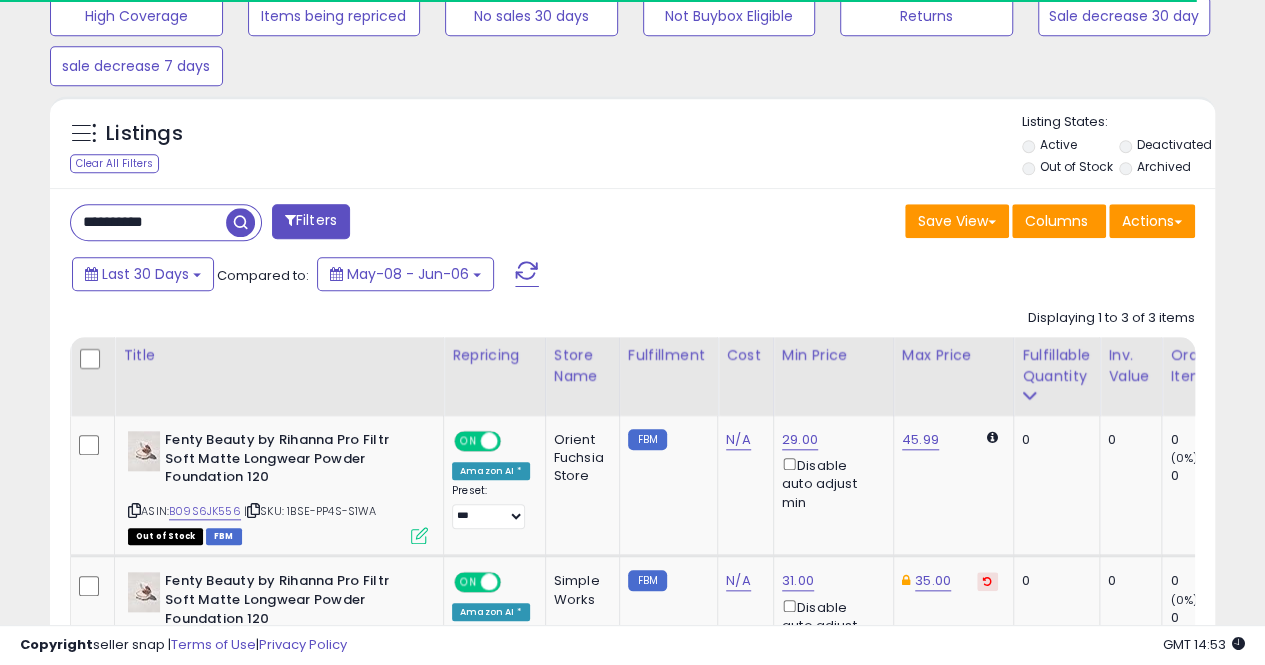 scroll, scrollTop: 741, scrollLeft: 0, axis: vertical 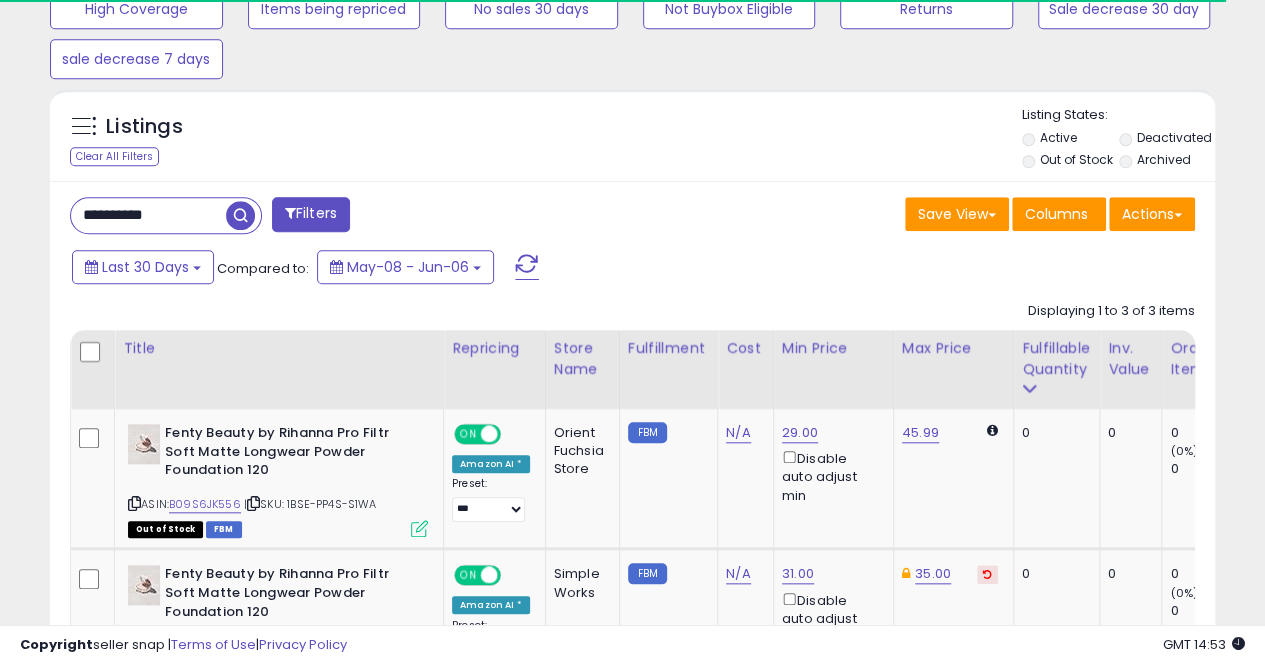 click on "**********" at bounding box center [148, 215] 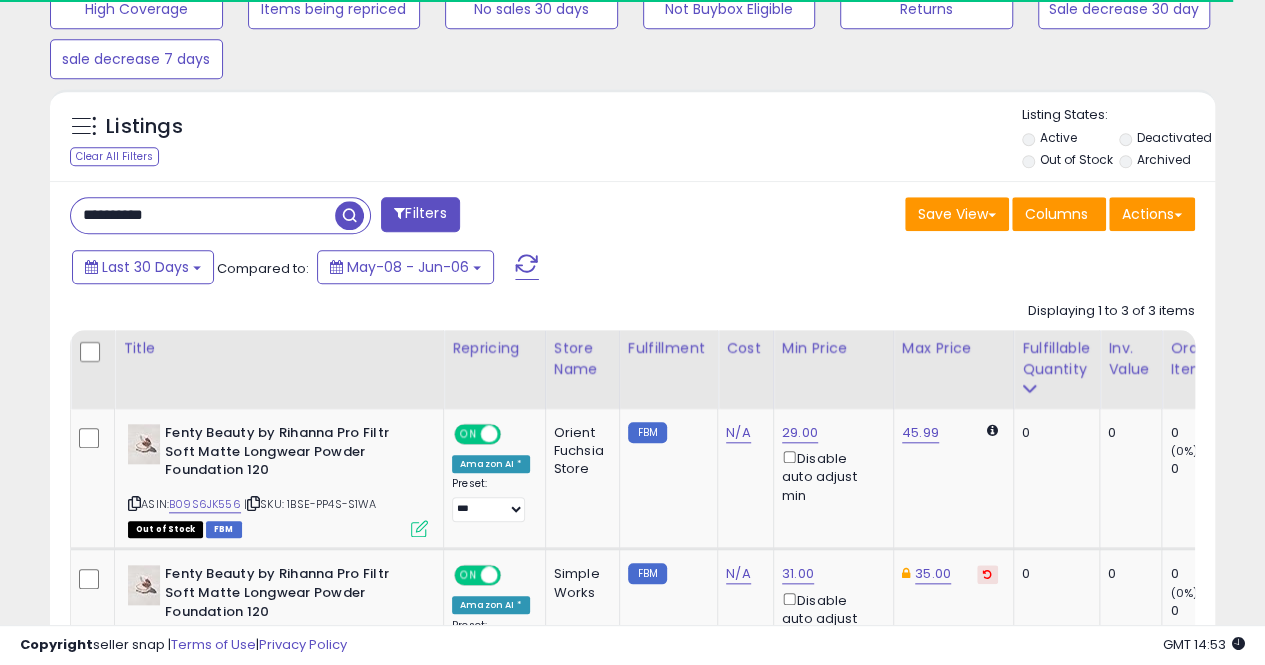 paste 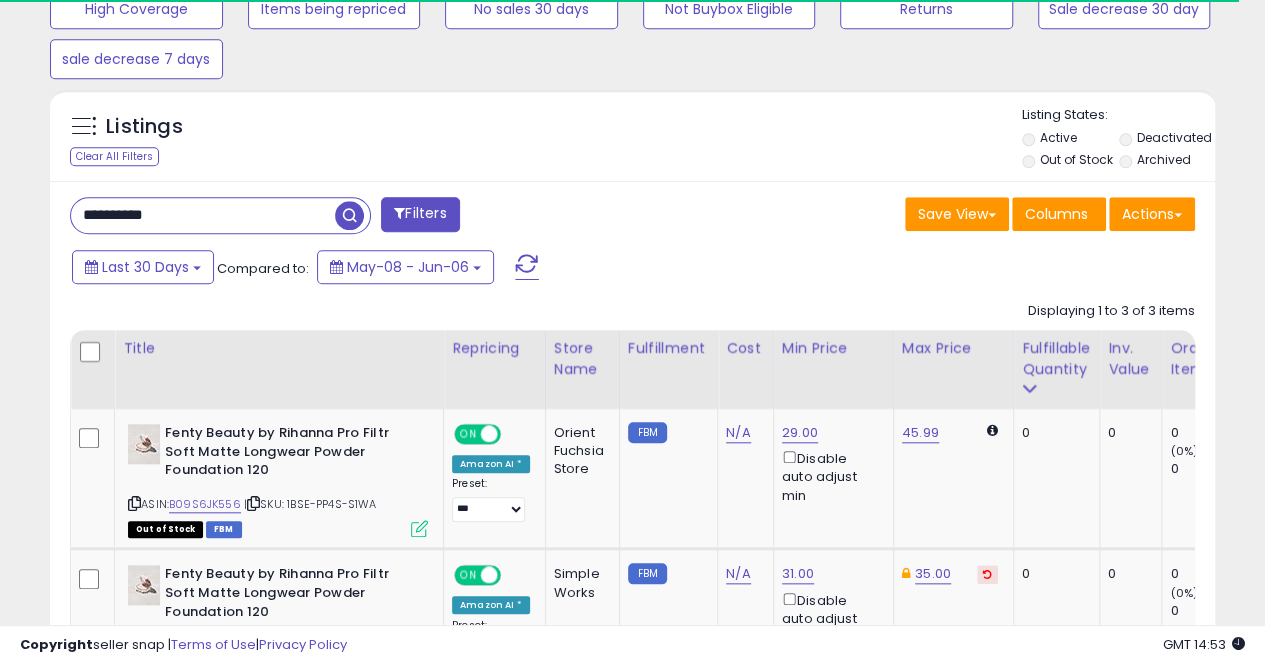 type on "**********" 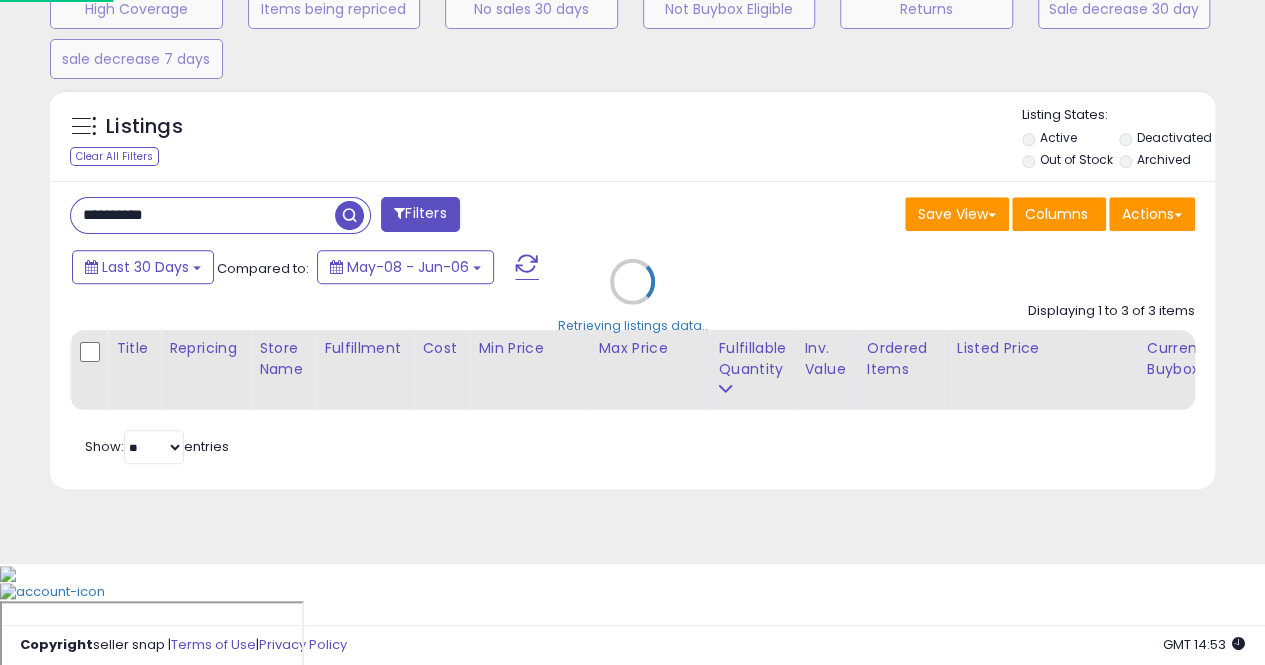 scroll, scrollTop: 653, scrollLeft: 0, axis: vertical 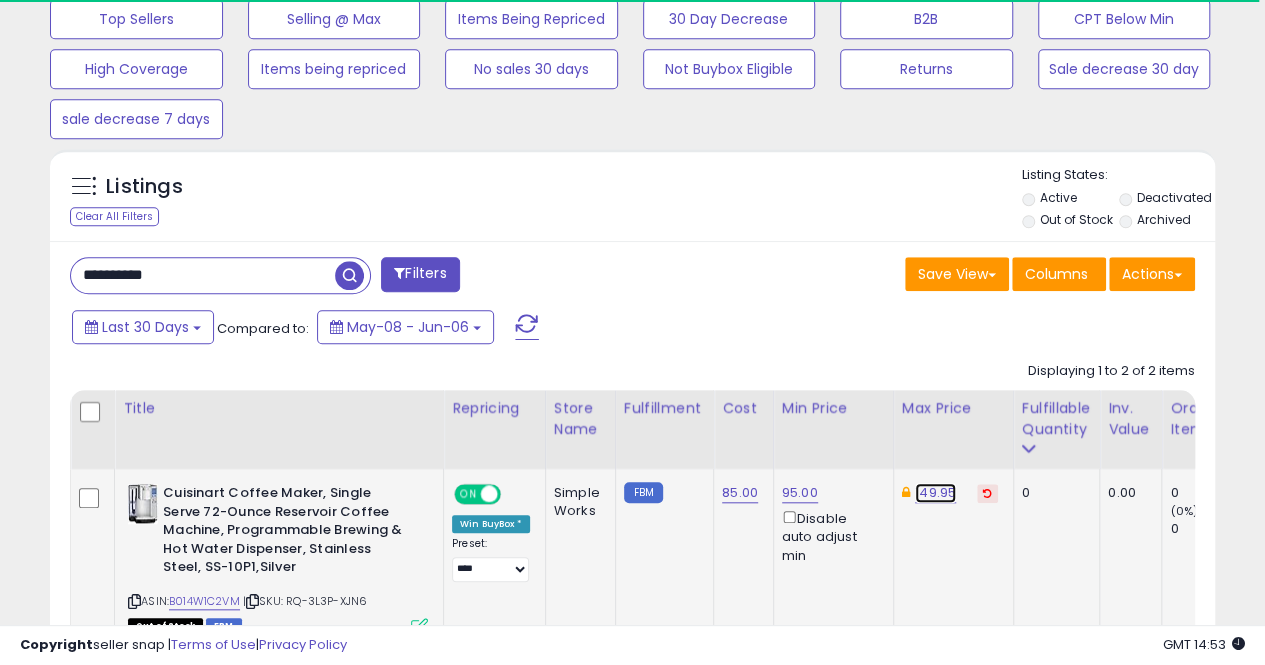 click on "149.95" at bounding box center [935, 493] 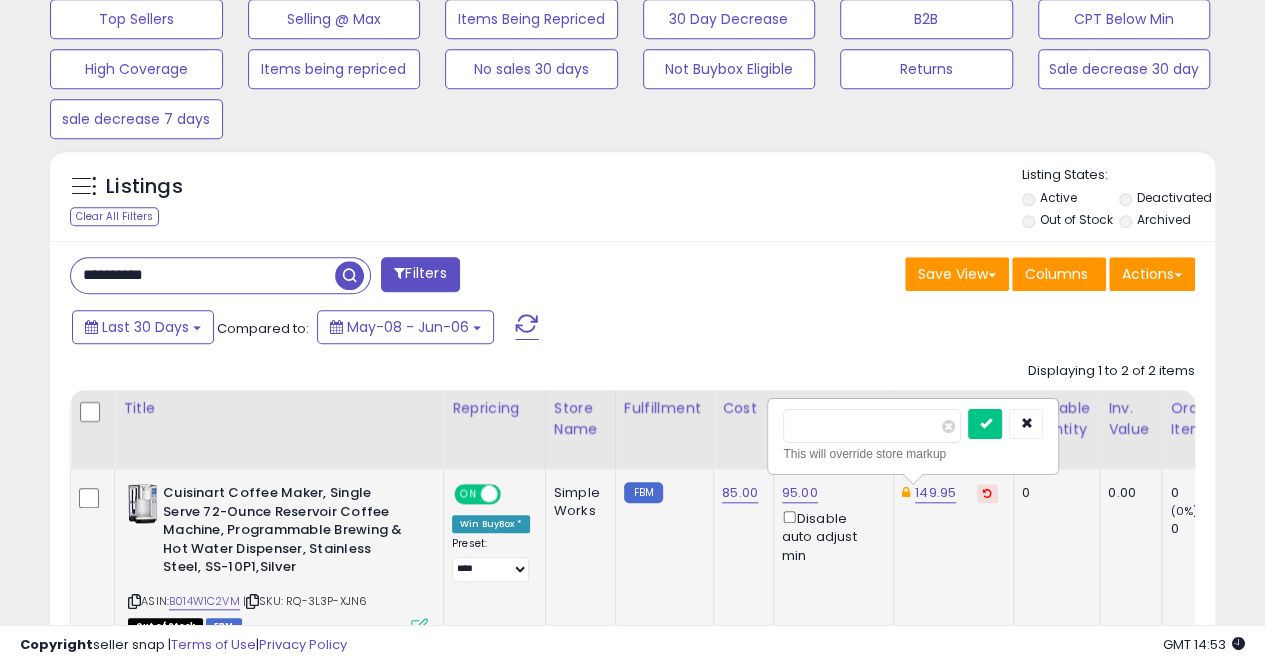 click at bounding box center [985, 424] 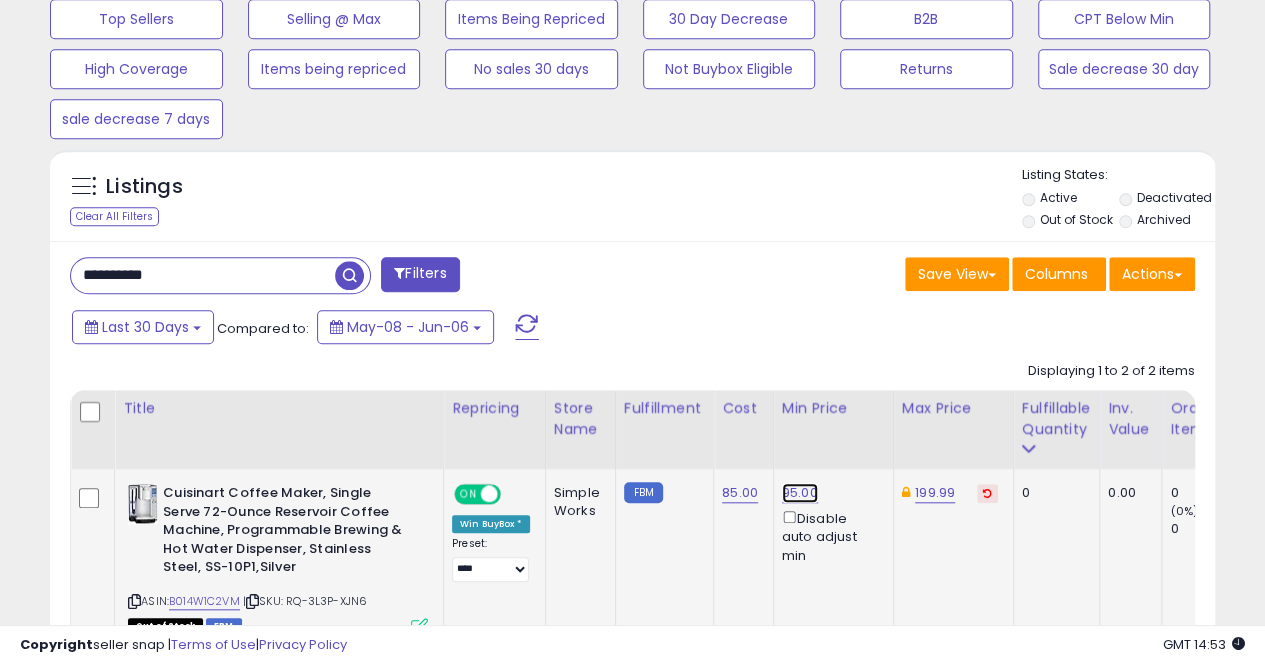 click on "95.00" at bounding box center (800, 493) 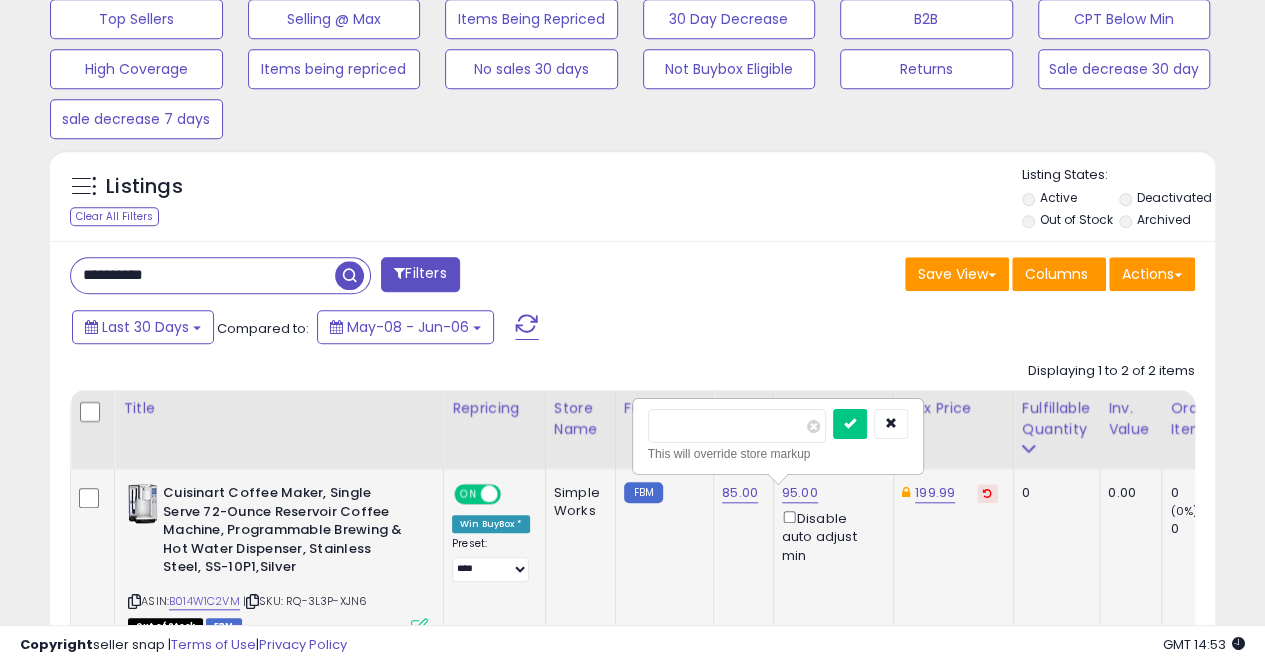 click at bounding box center (850, 424) 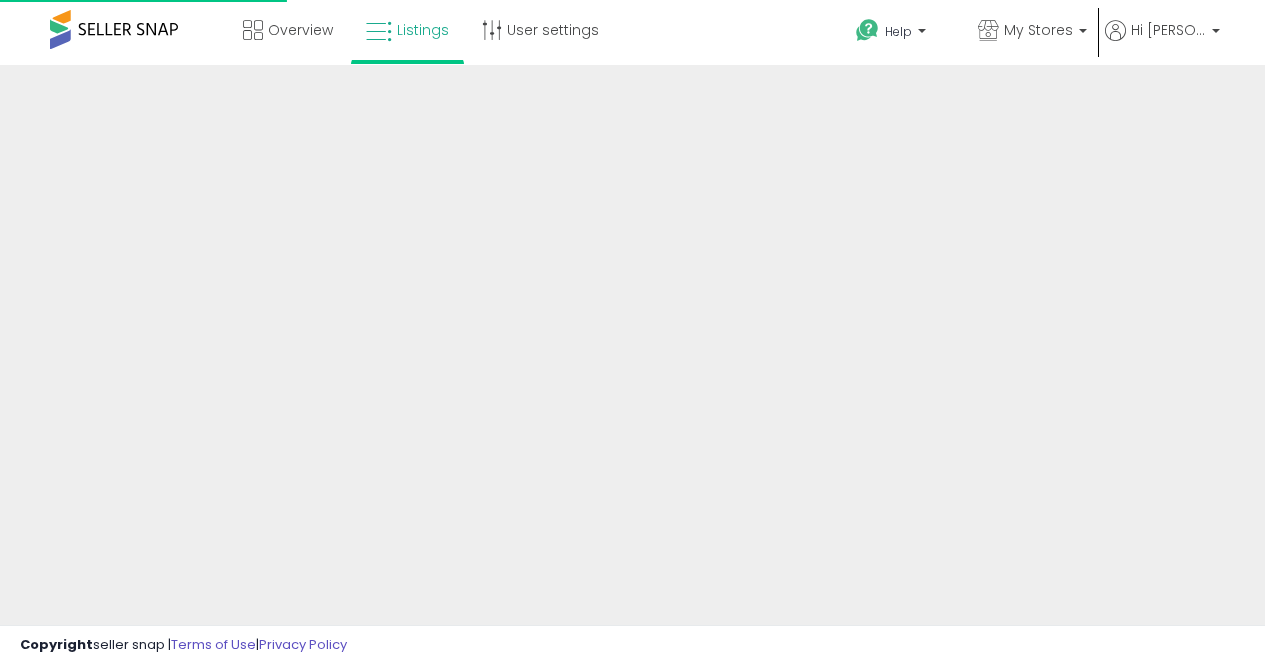 scroll, scrollTop: 0, scrollLeft: 0, axis: both 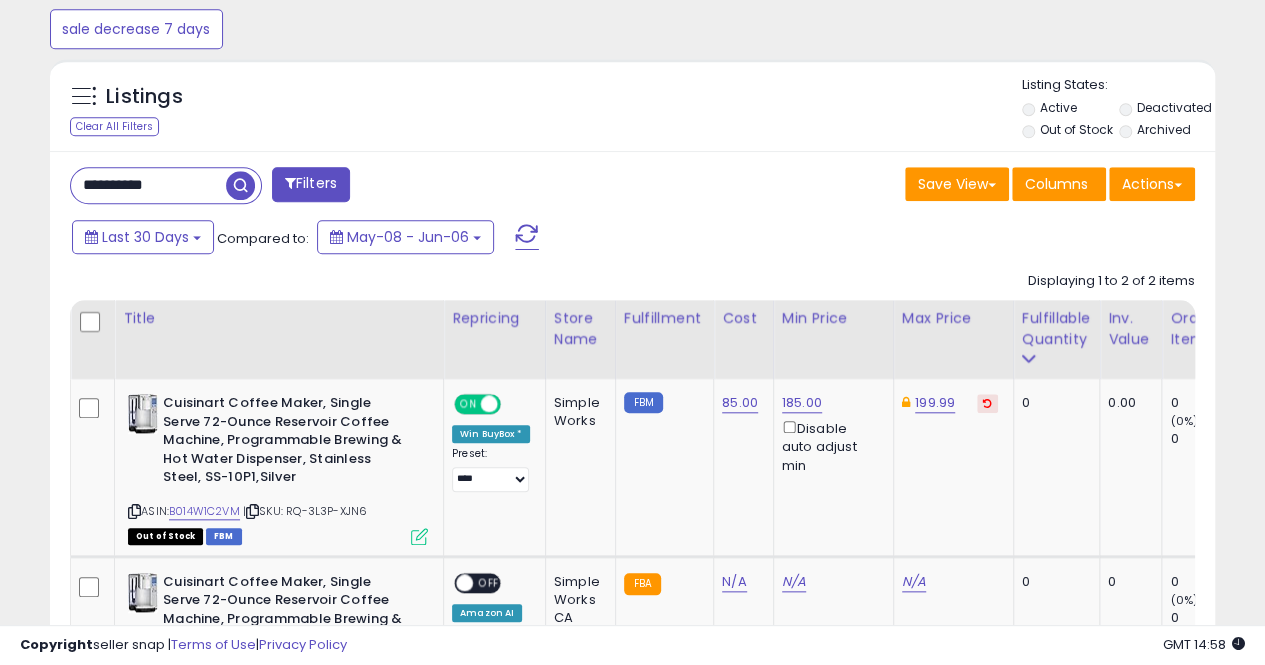 click on "**********" at bounding box center (148, 185) 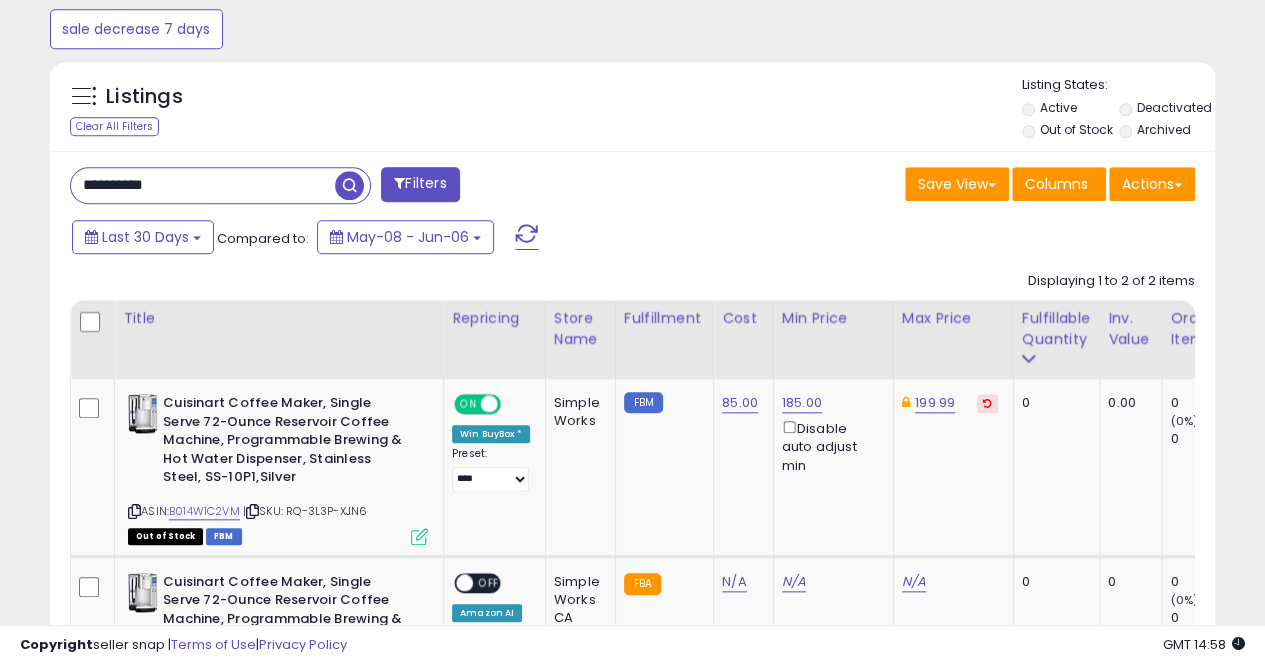 paste 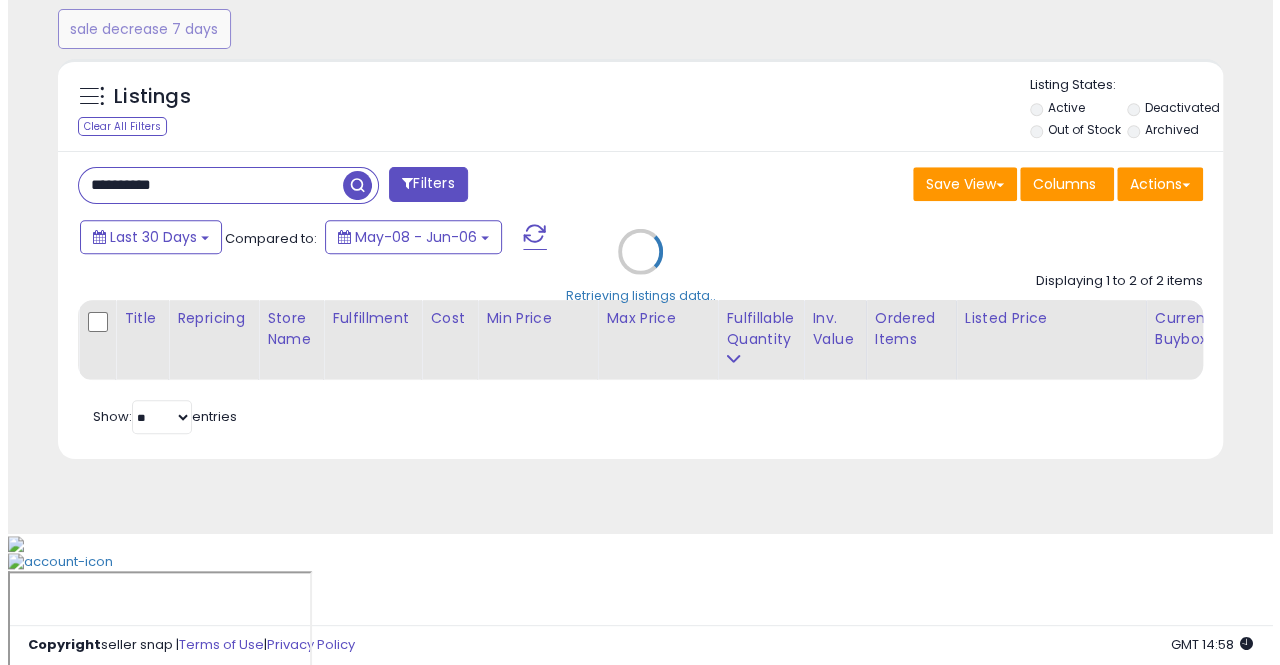 scroll, scrollTop: 653, scrollLeft: 0, axis: vertical 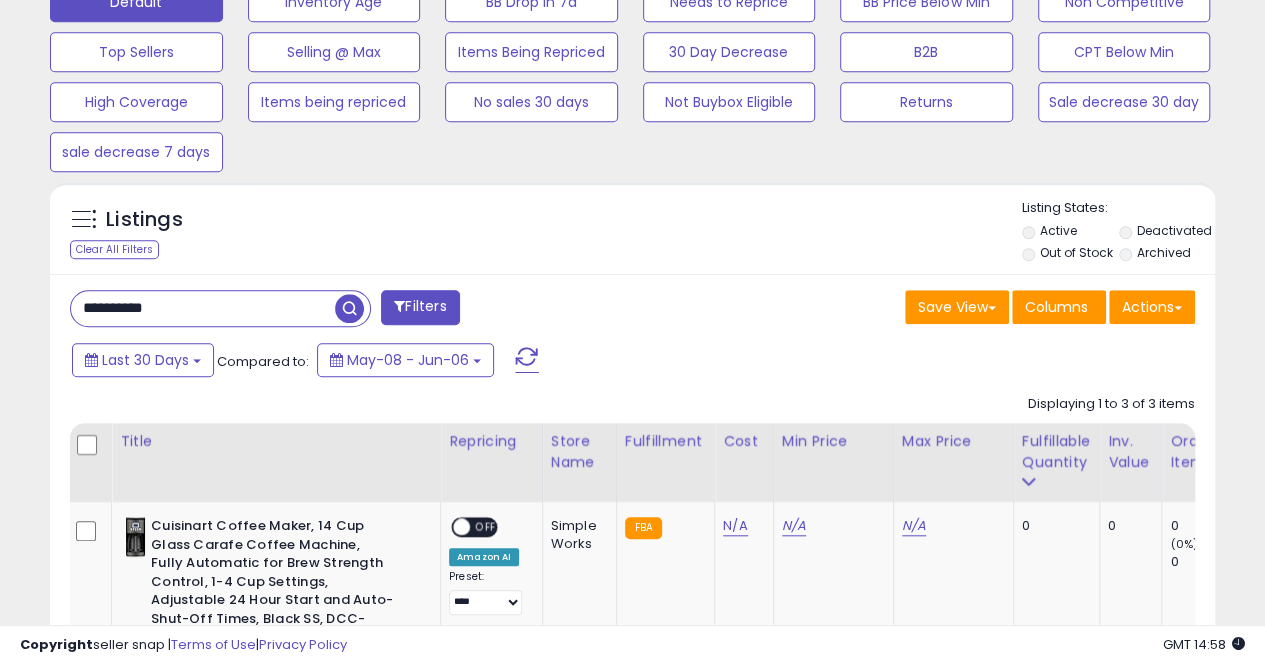 click on "**********" at bounding box center (203, 308) 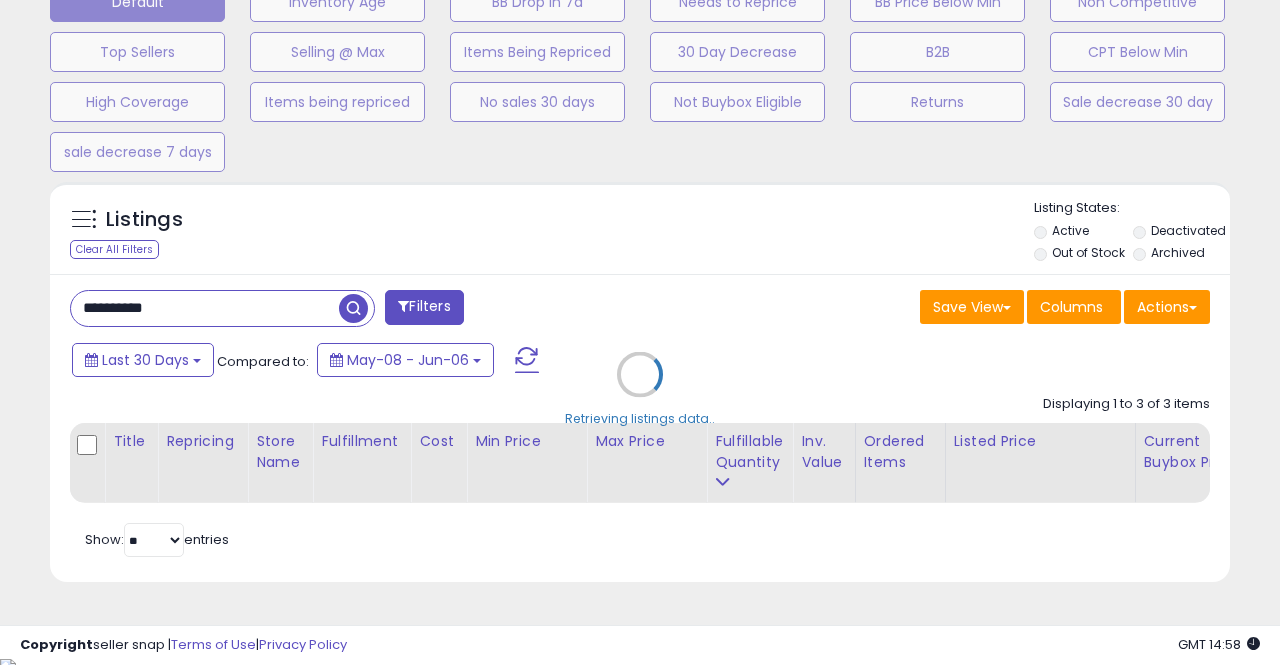 scroll, scrollTop: 999590, scrollLeft: 999317, axis: both 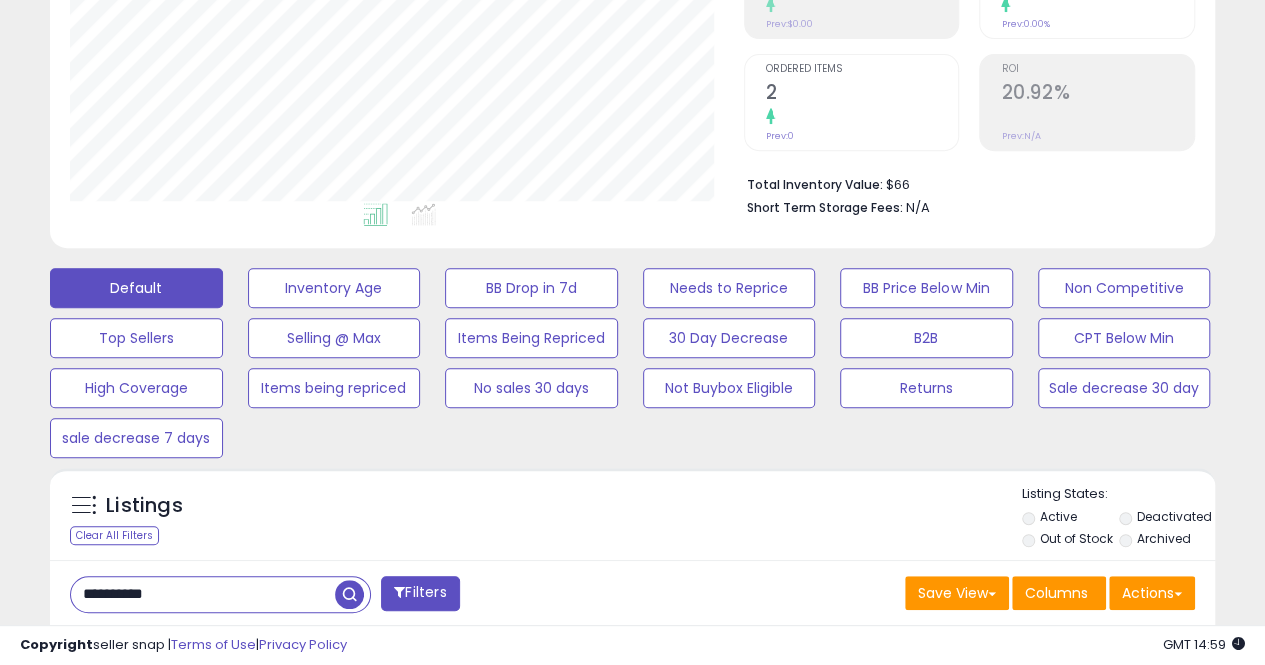 click on "**********" at bounding box center (203, 594) 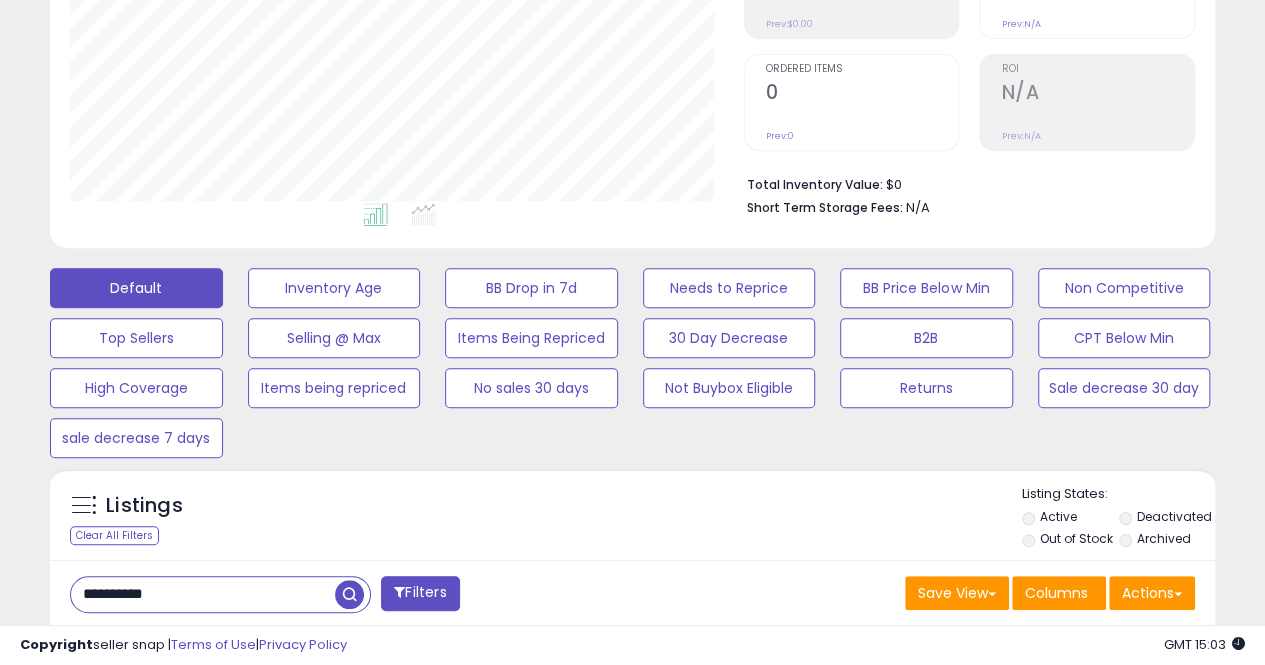 click on "**********" at bounding box center [203, 594] 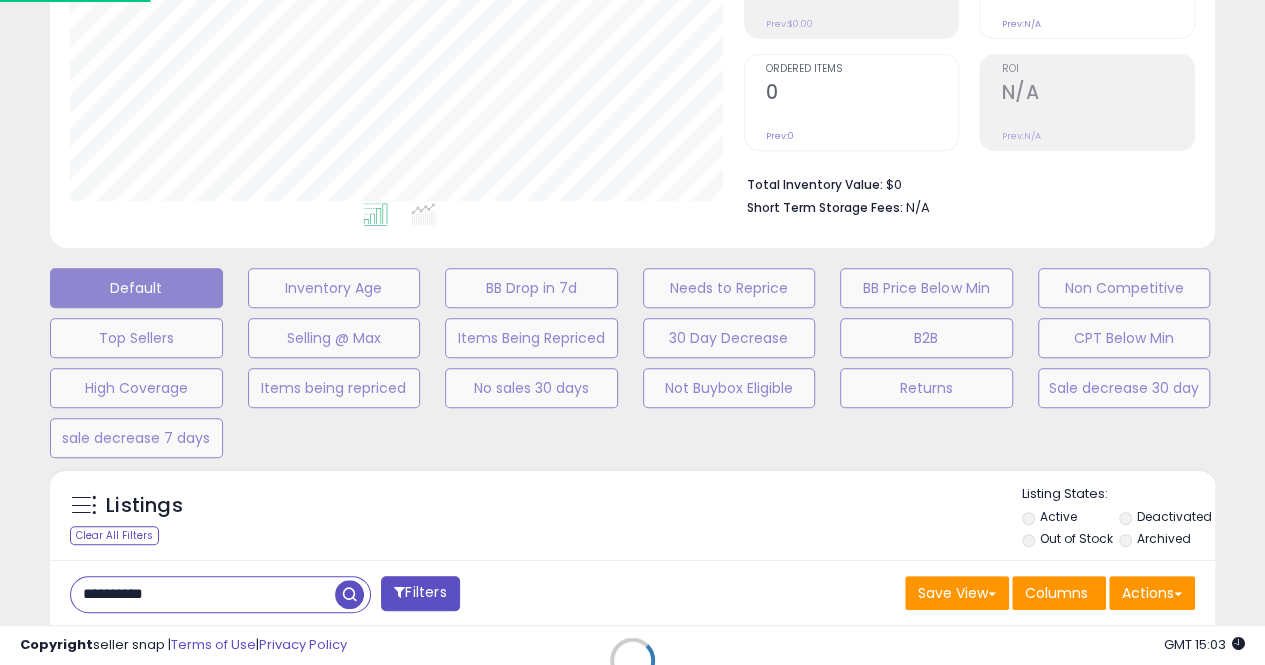 scroll, scrollTop: 999590, scrollLeft: 999317, axis: both 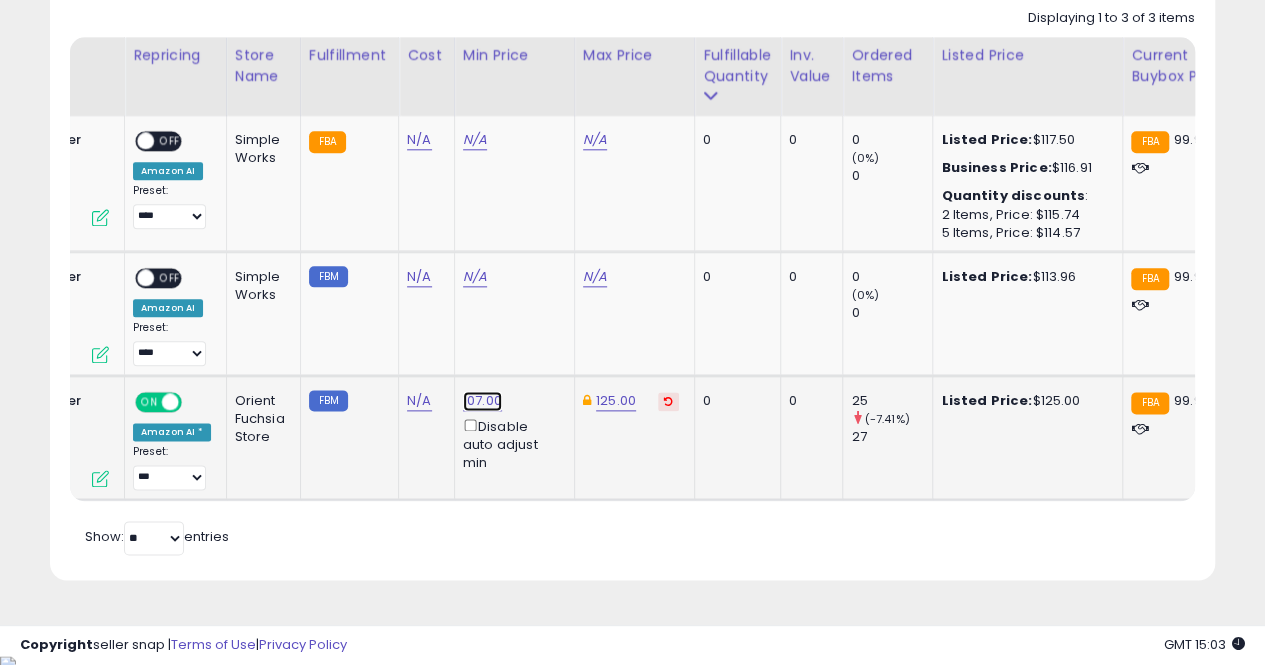 click on "107.00" at bounding box center [475, 140] 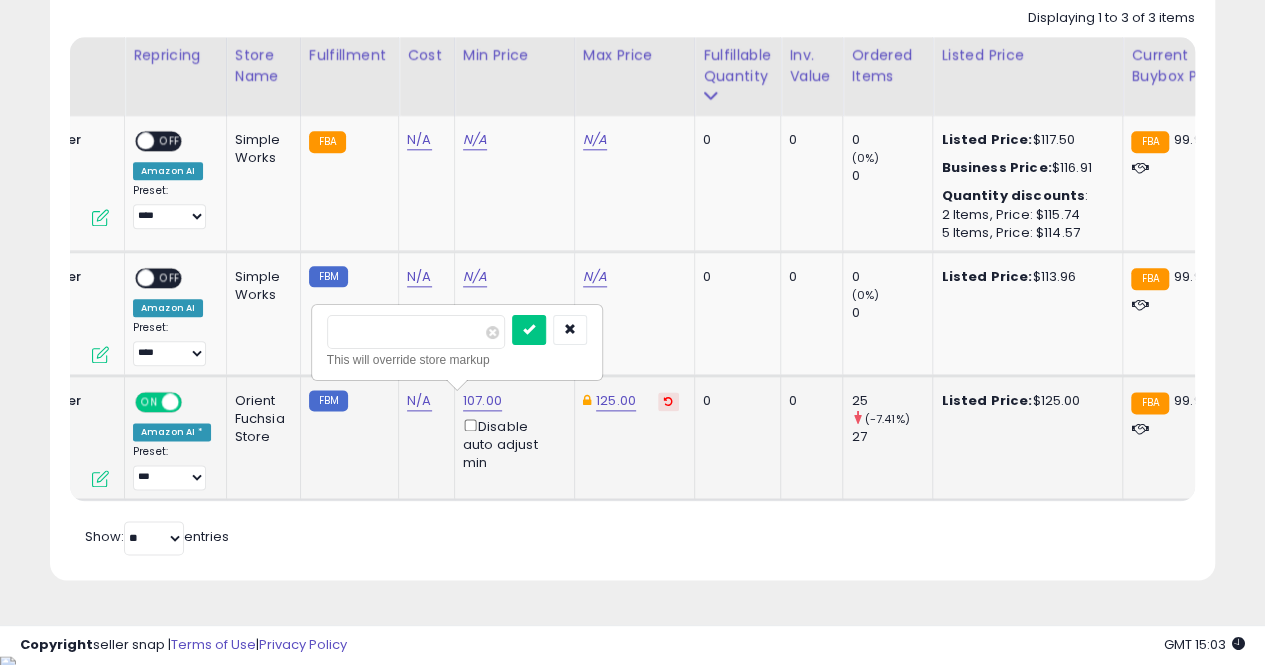 click at bounding box center (529, 330) 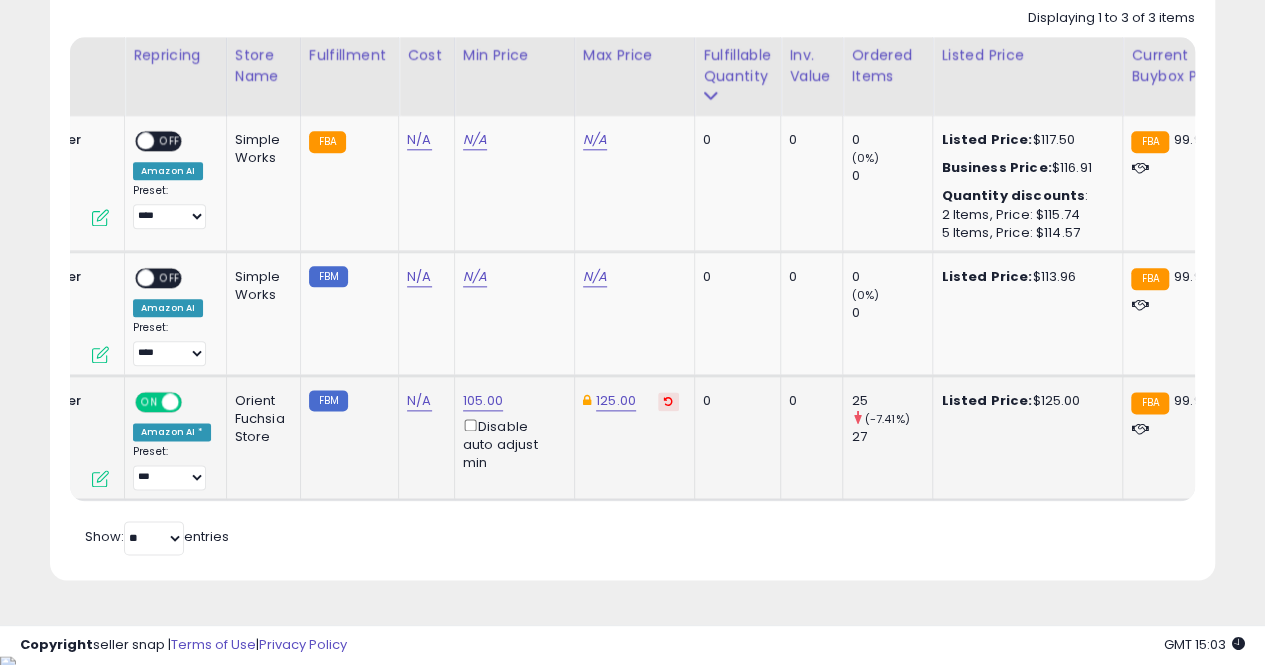 scroll, scrollTop: 0, scrollLeft: 0, axis: both 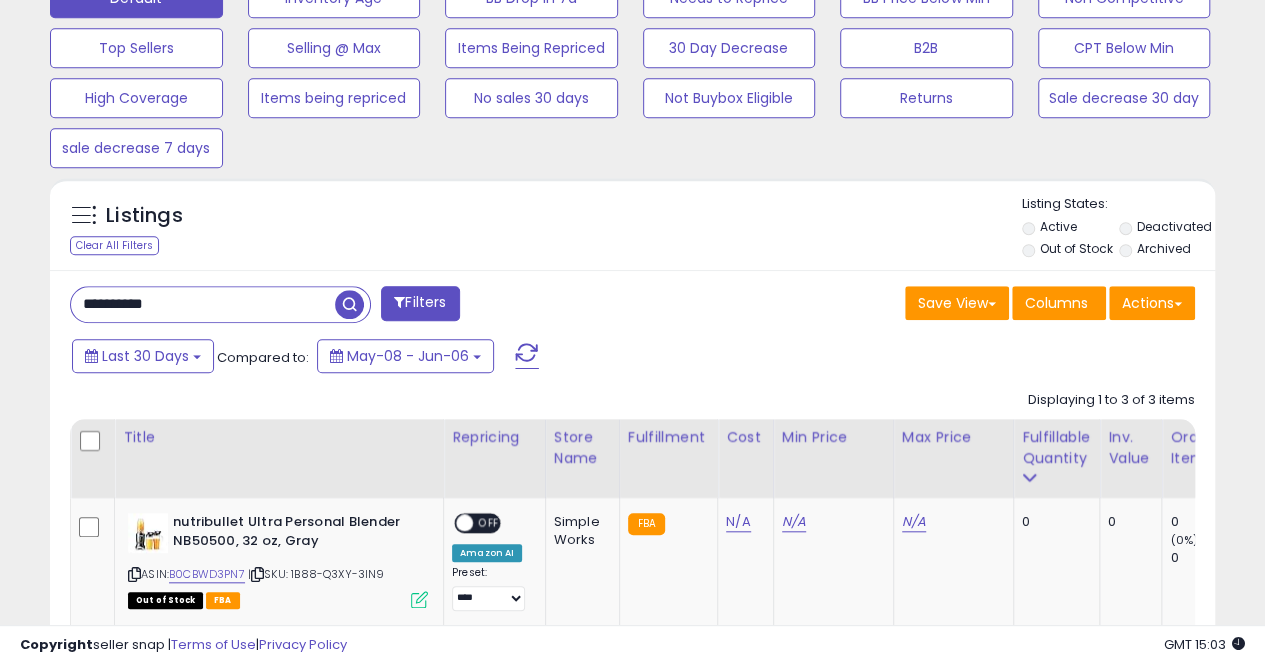 click on "**********" at bounding box center (203, 304) 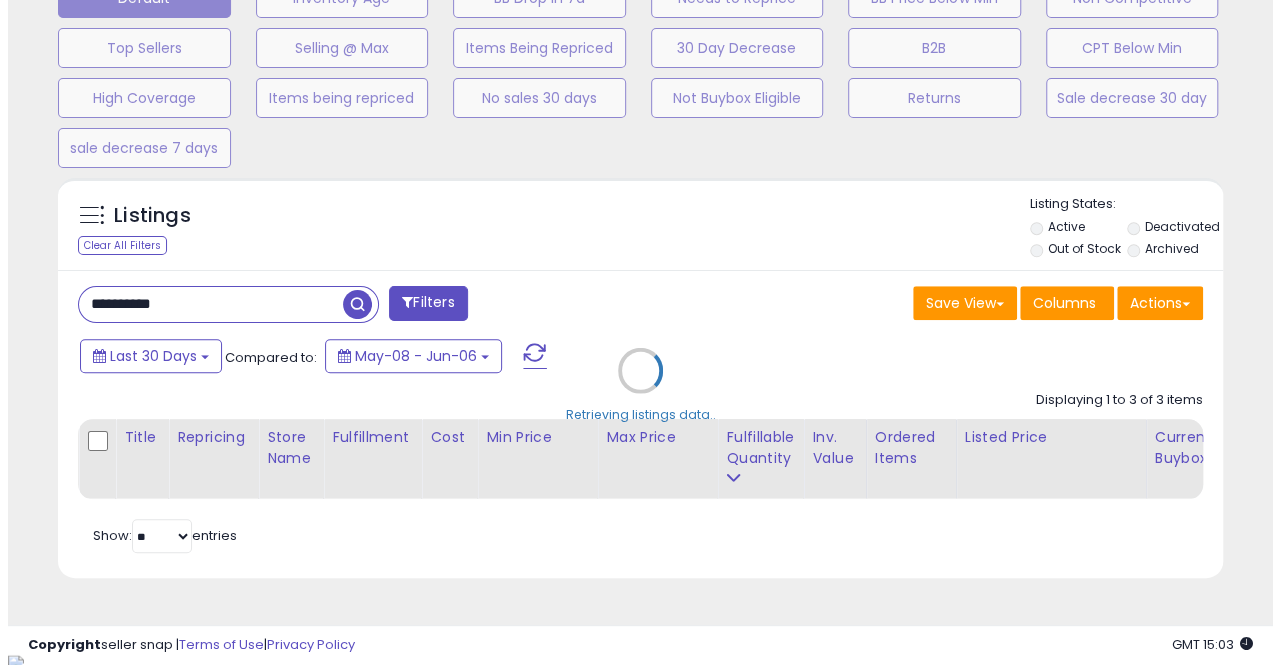 scroll, scrollTop: 999590, scrollLeft: 999317, axis: both 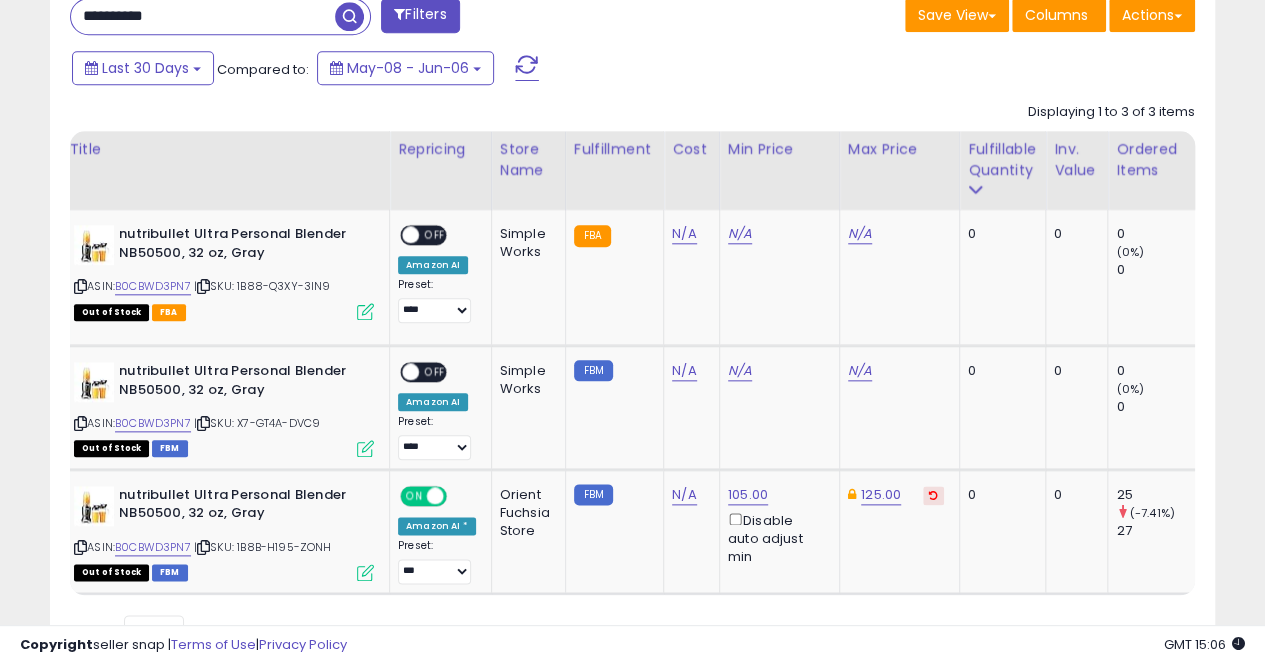 click on "**********" at bounding box center [203, 16] 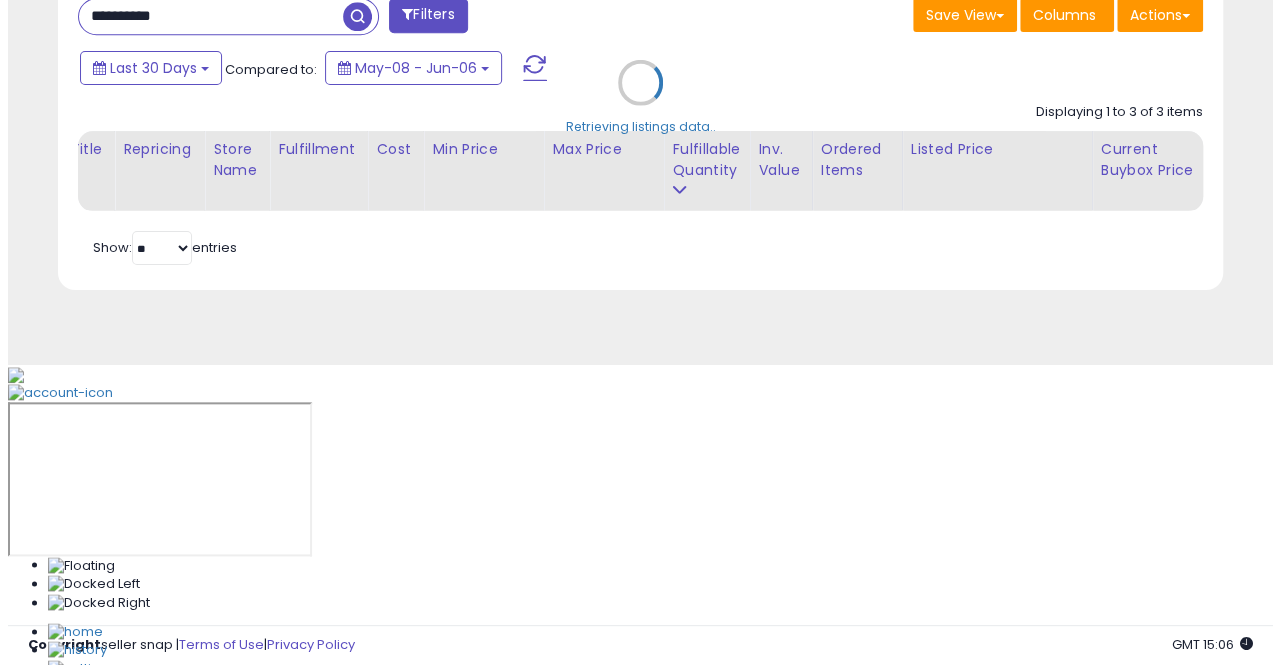 scroll, scrollTop: 653, scrollLeft: 0, axis: vertical 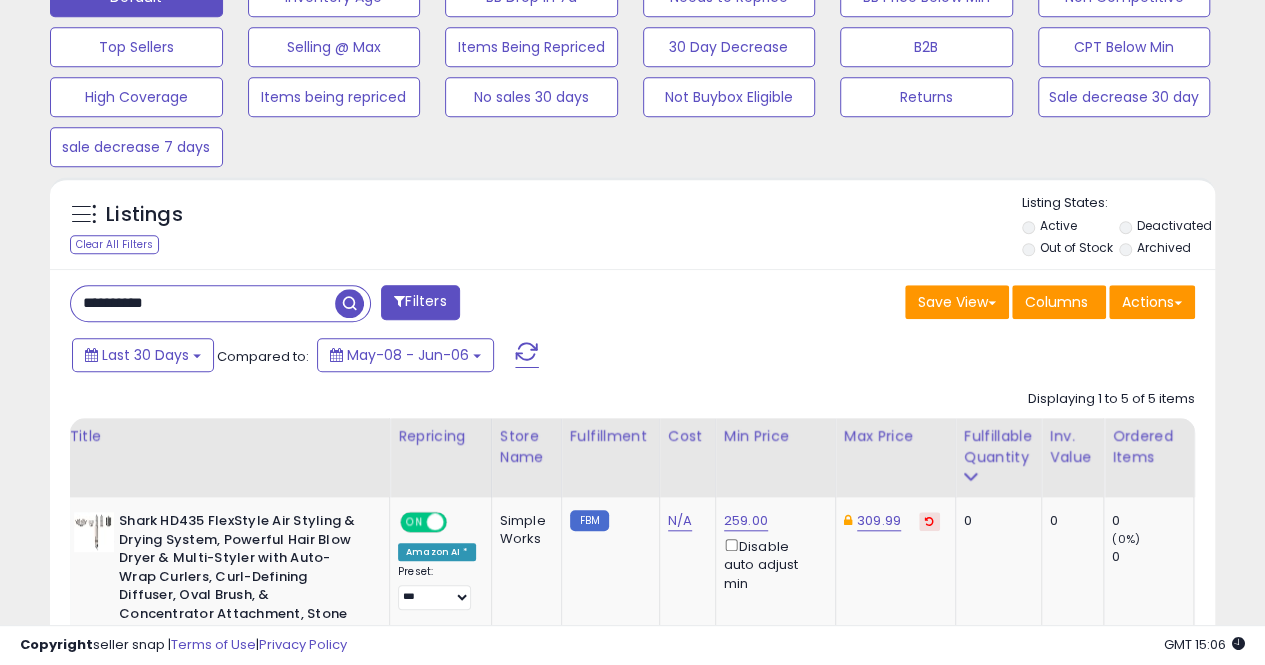 click on "**********" at bounding box center (203, 303) 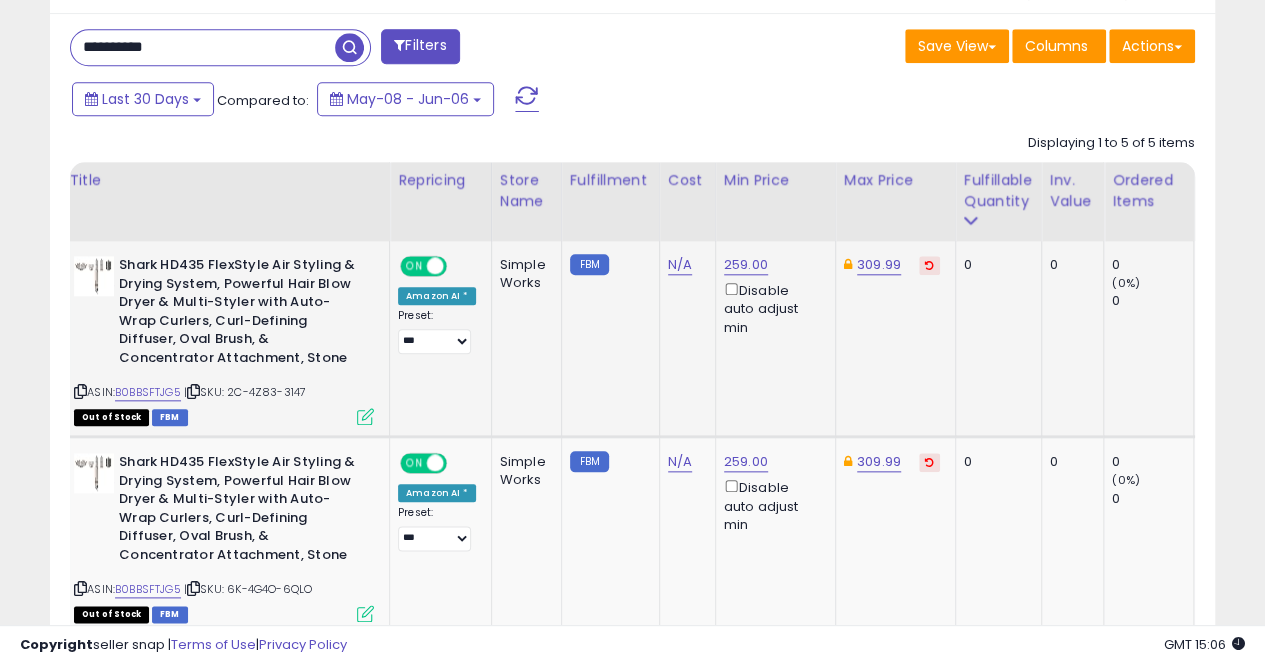 scroll, scrollTop: 913, scrollLeft: 0, axis: vertical 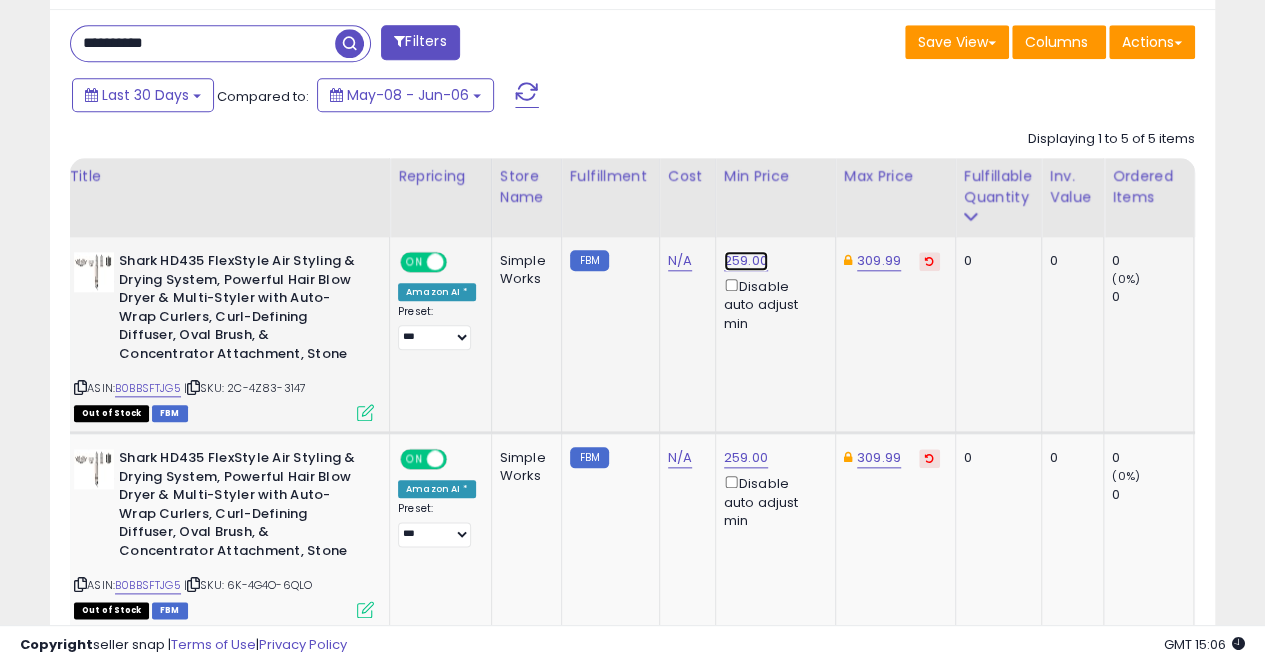 click on "259.00" at bounding box center (746, 261) 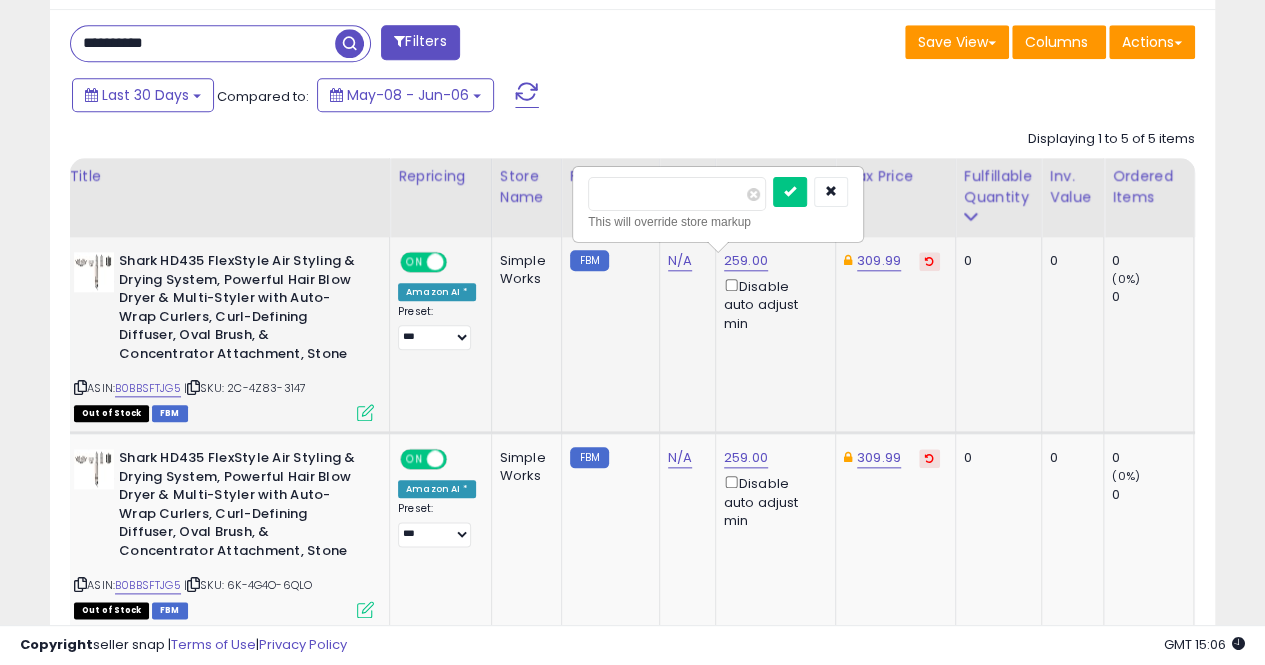click at bounding box center (790, 192) 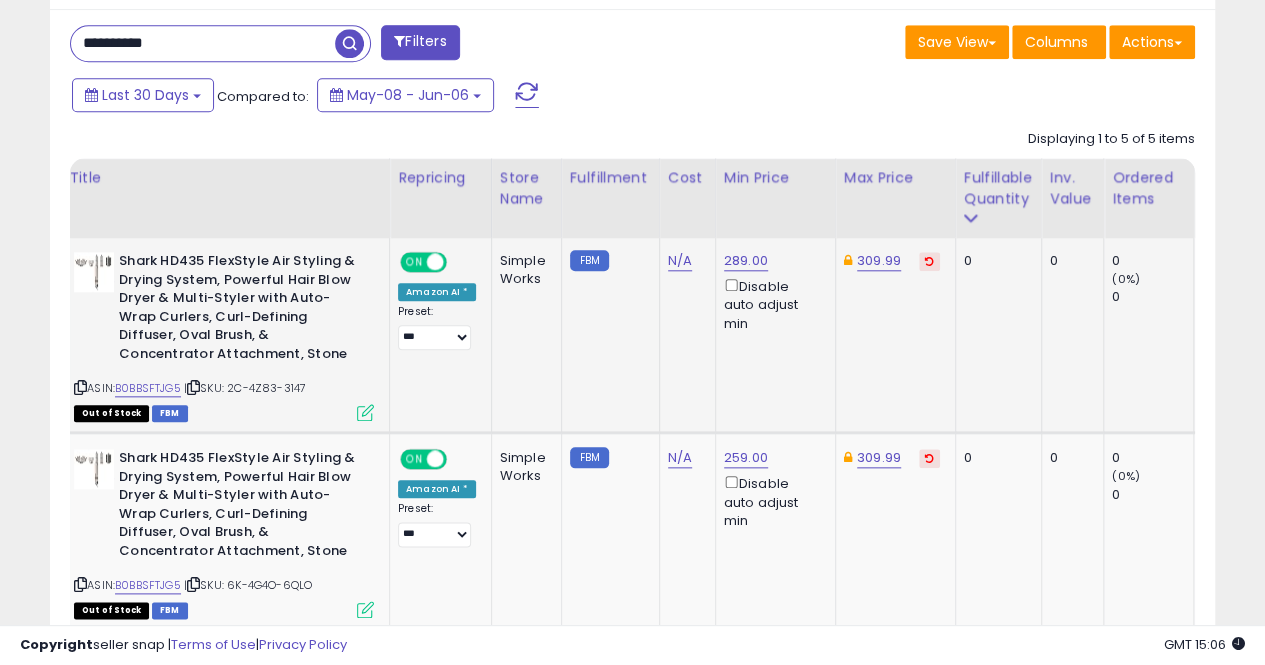 scroll, scrollTop: 1157, scrollLeft: 0, axis: vertical 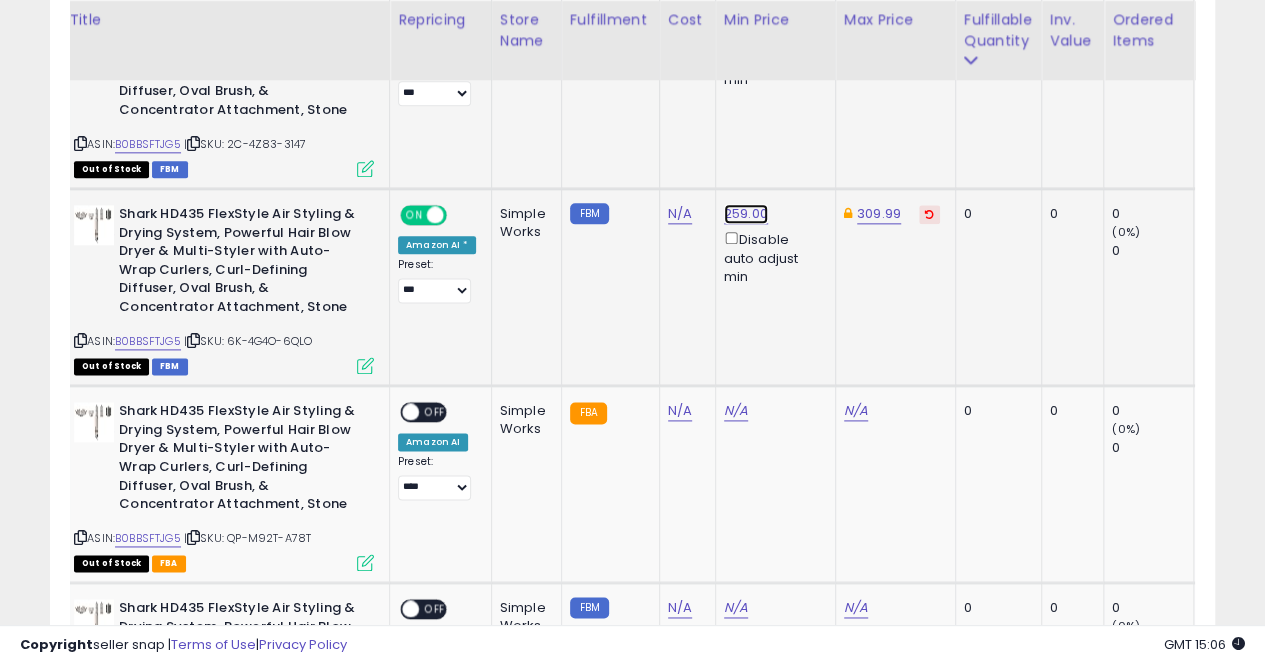 click on "259.00" at bounding box center [746, 17] 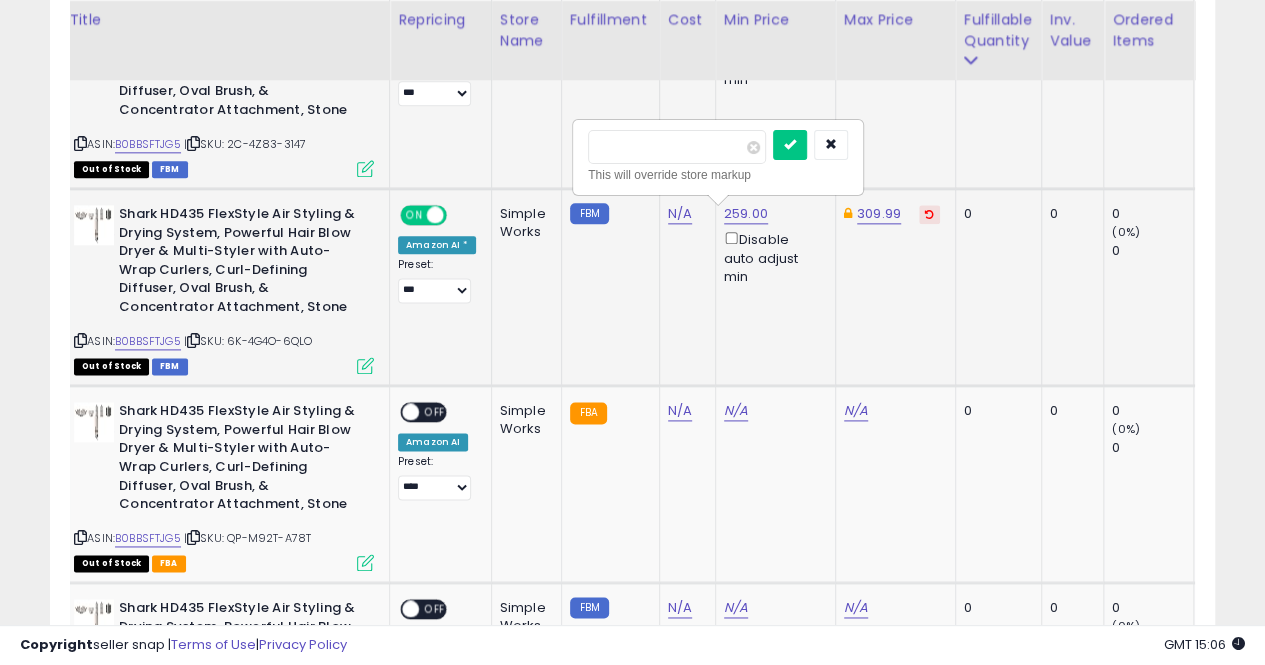 click at bounding box center (790, 145) 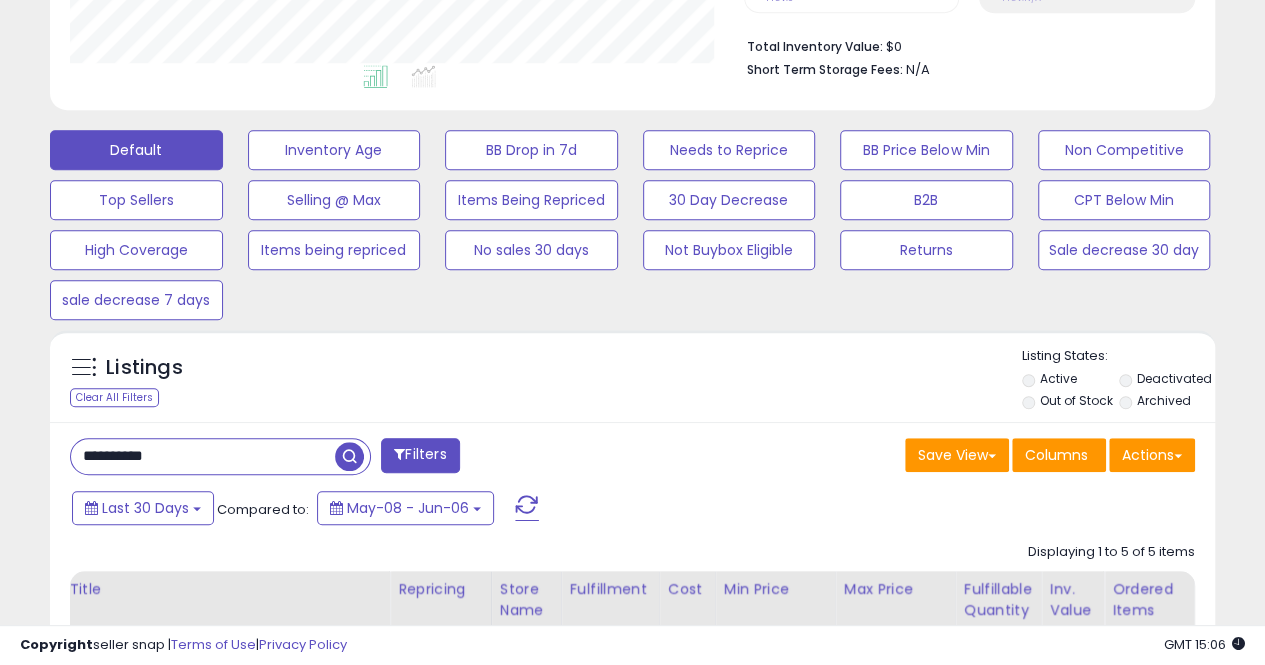 scroll, scrollTop: 0, scrollLeft: 0, axis: both 